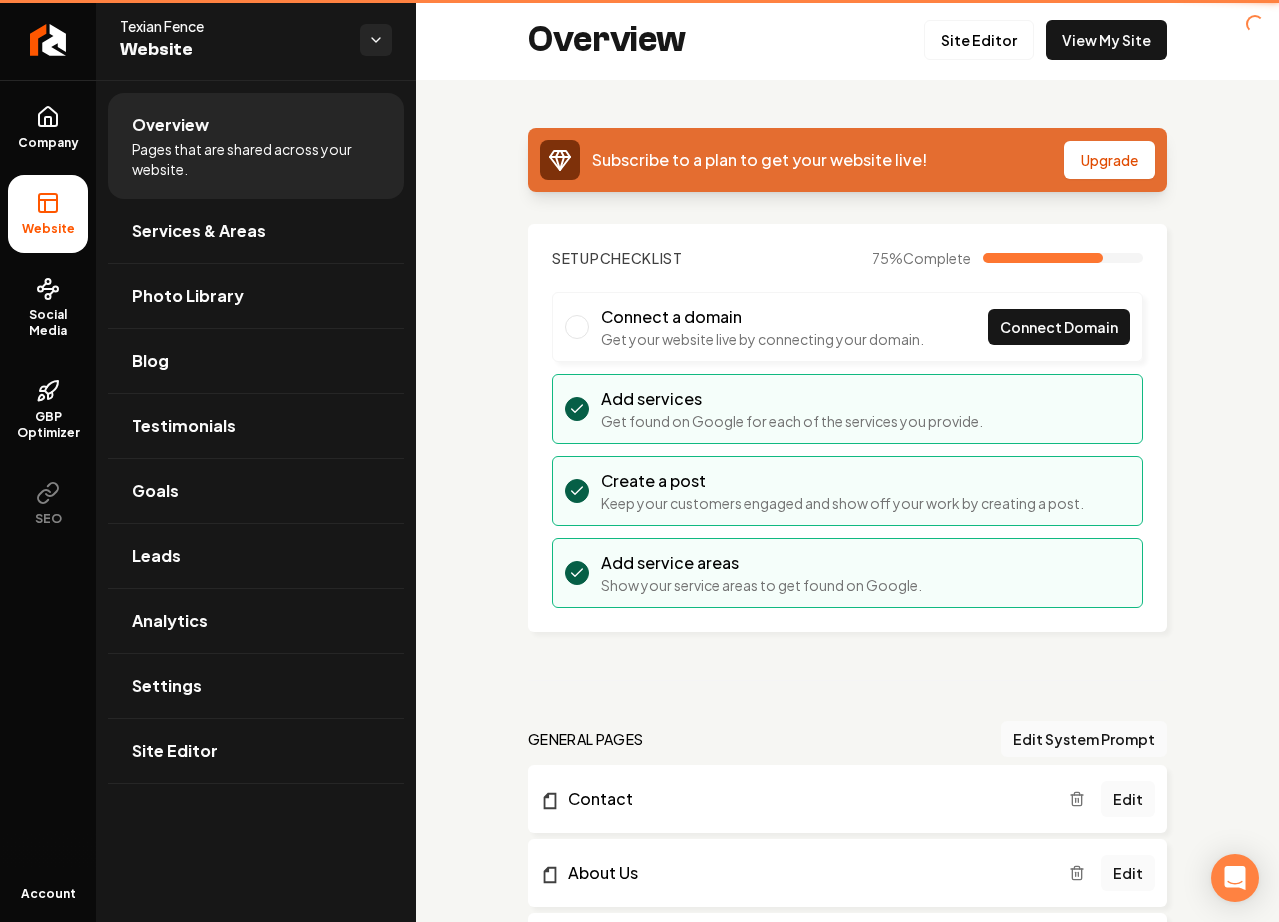 scroll, scrollTop: 0, scrollLeft: 0, axis: both 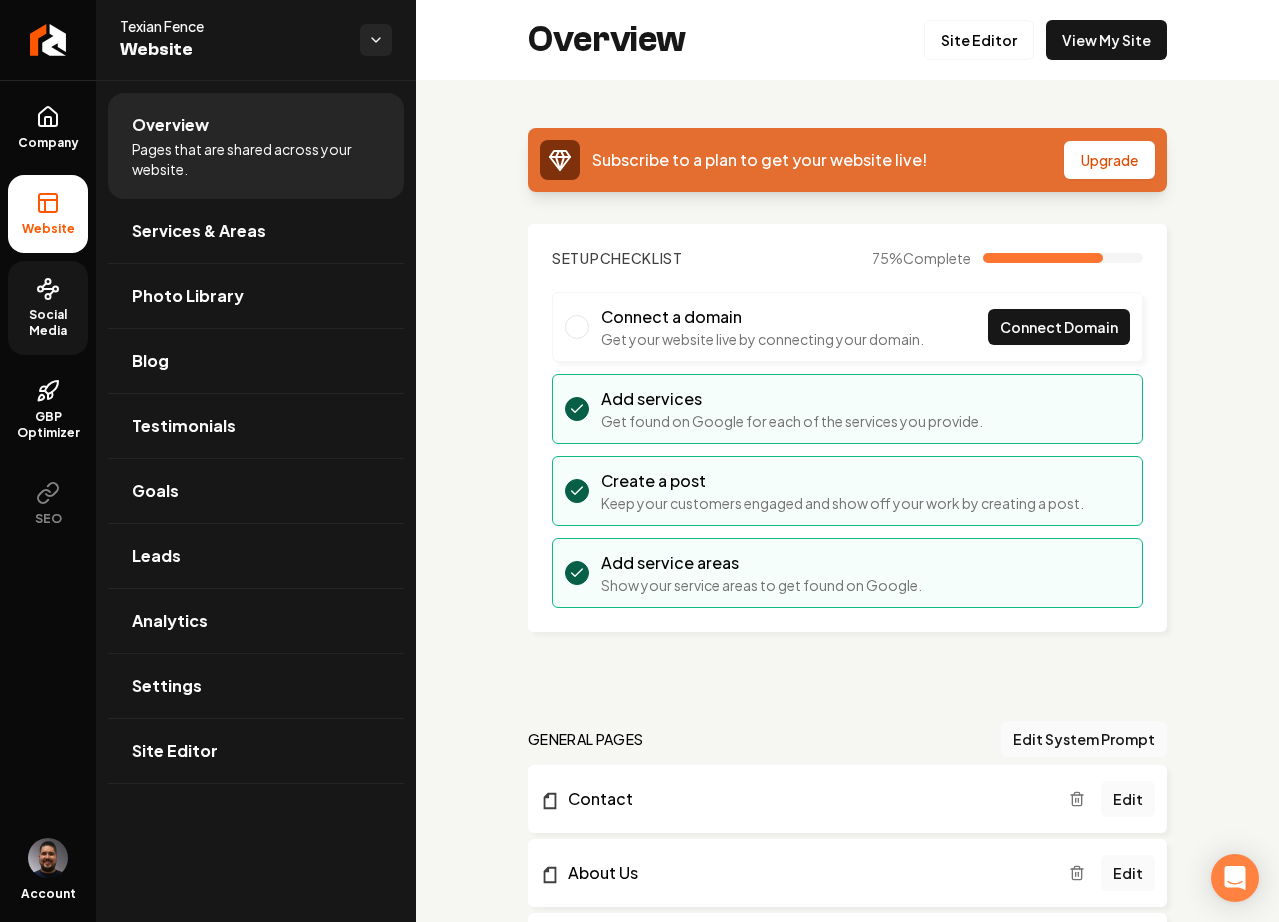 click on "Social Media" at bounding box center [48, 308] 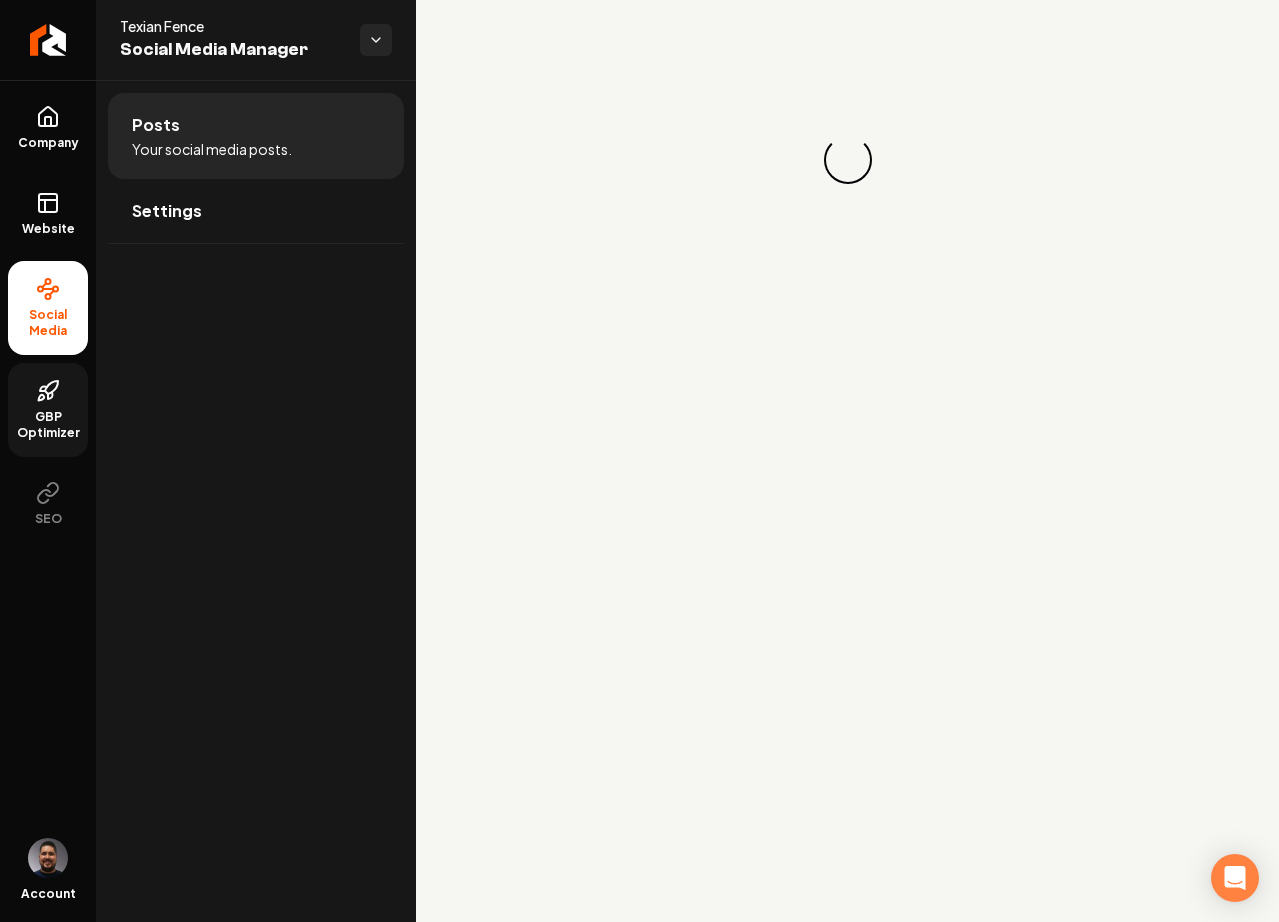 click on "GBP Optimizer" at bounding box center (48, 425) 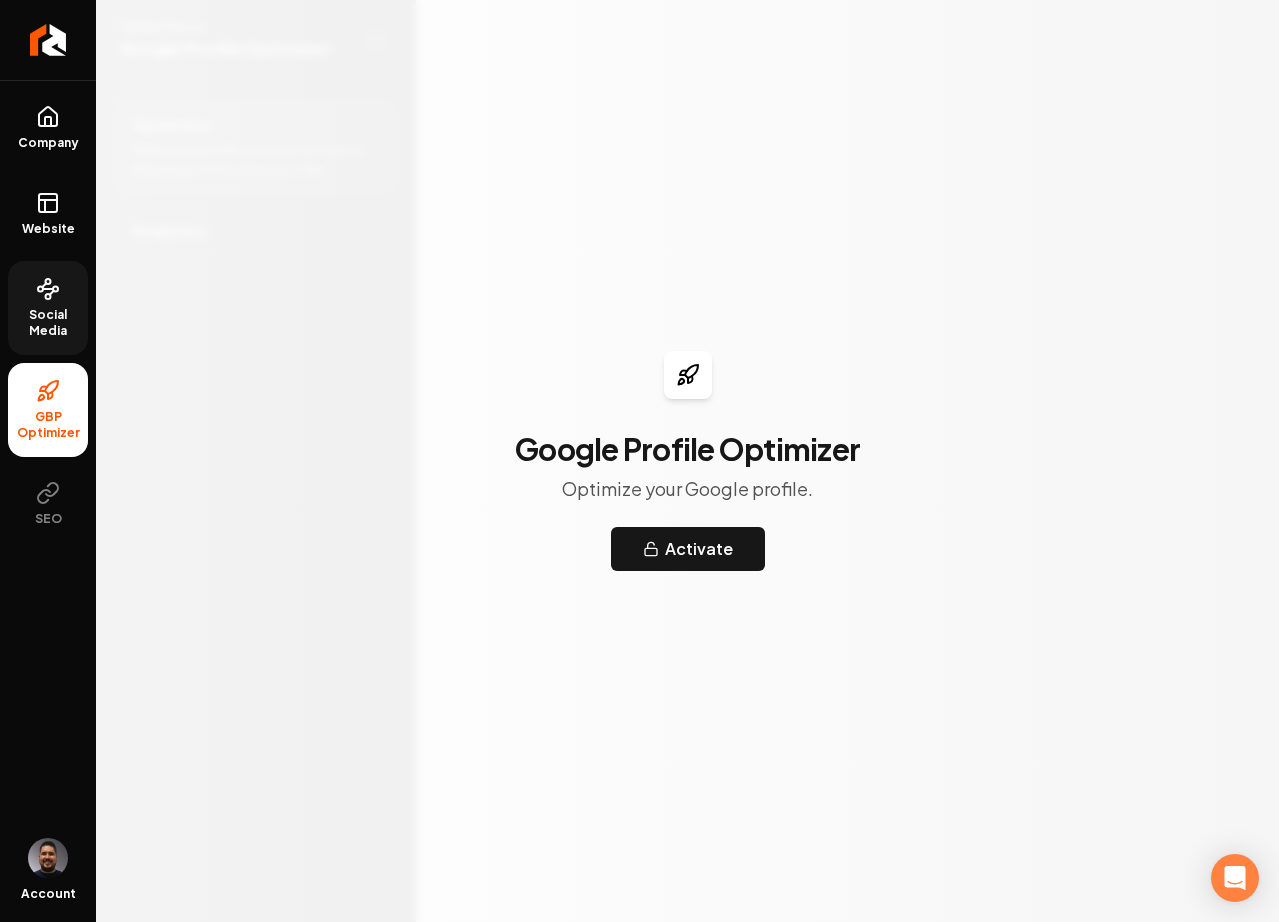 click on "Social Media" at bounding box center (48, 323) 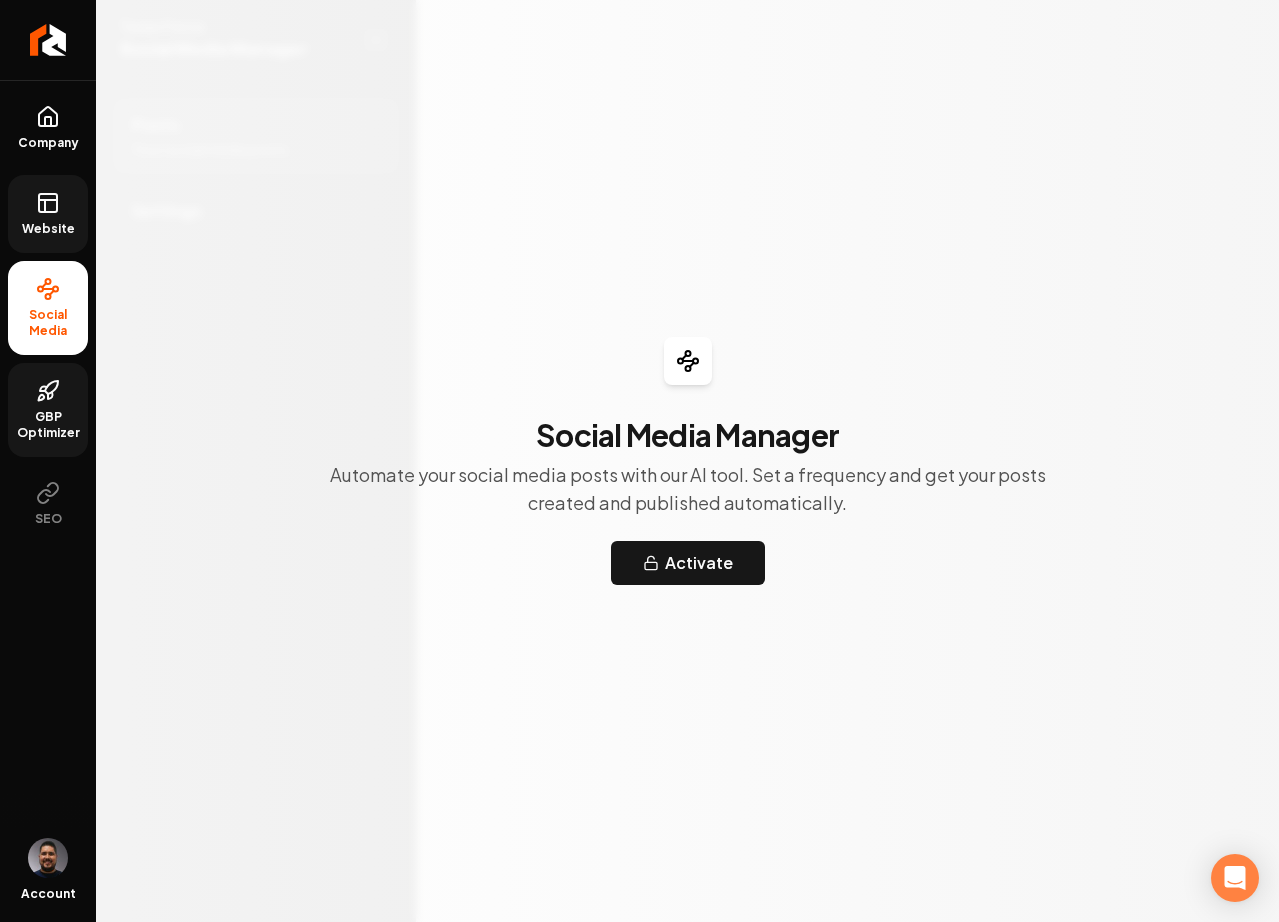 click on "Website" at bounding box center [48, 214] 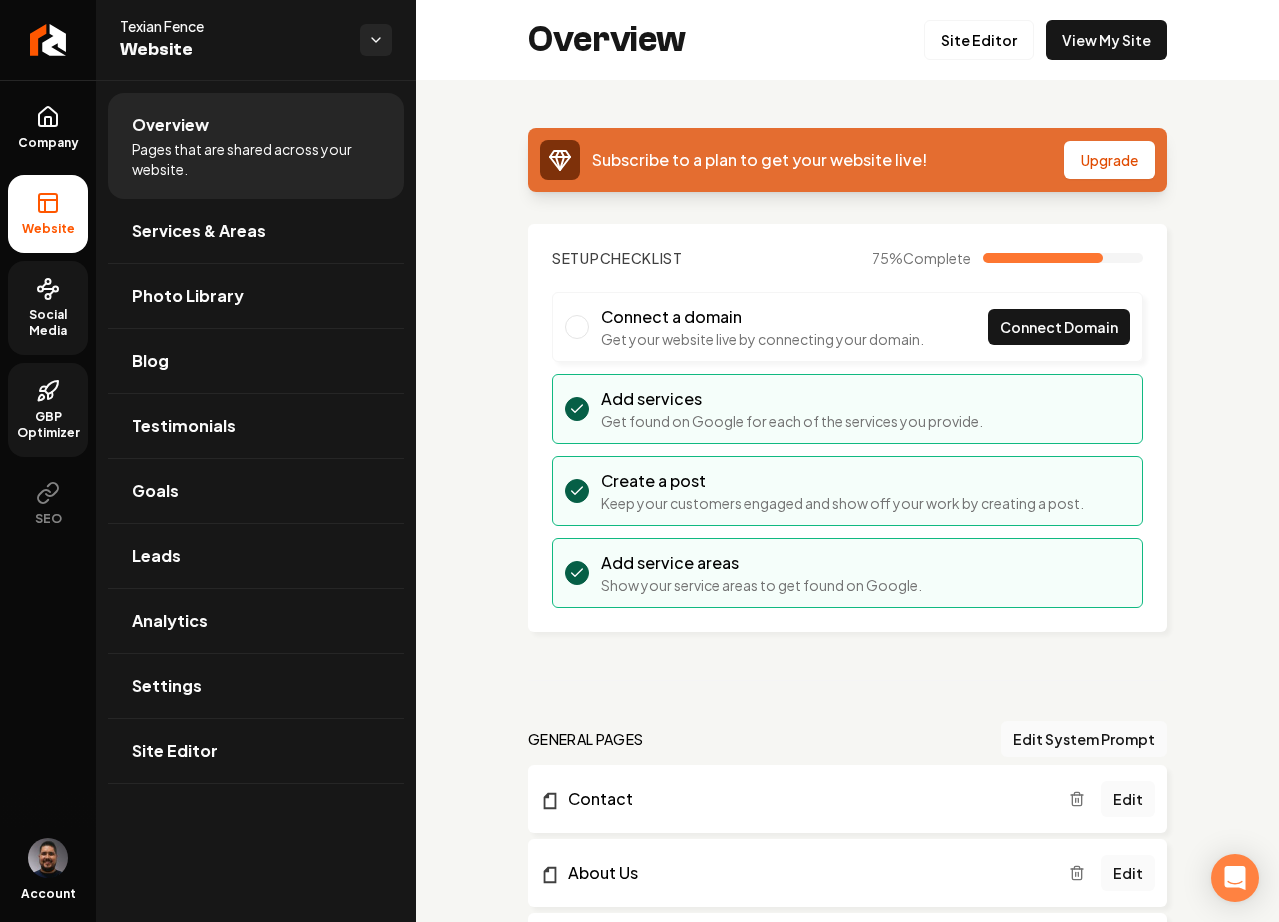 click 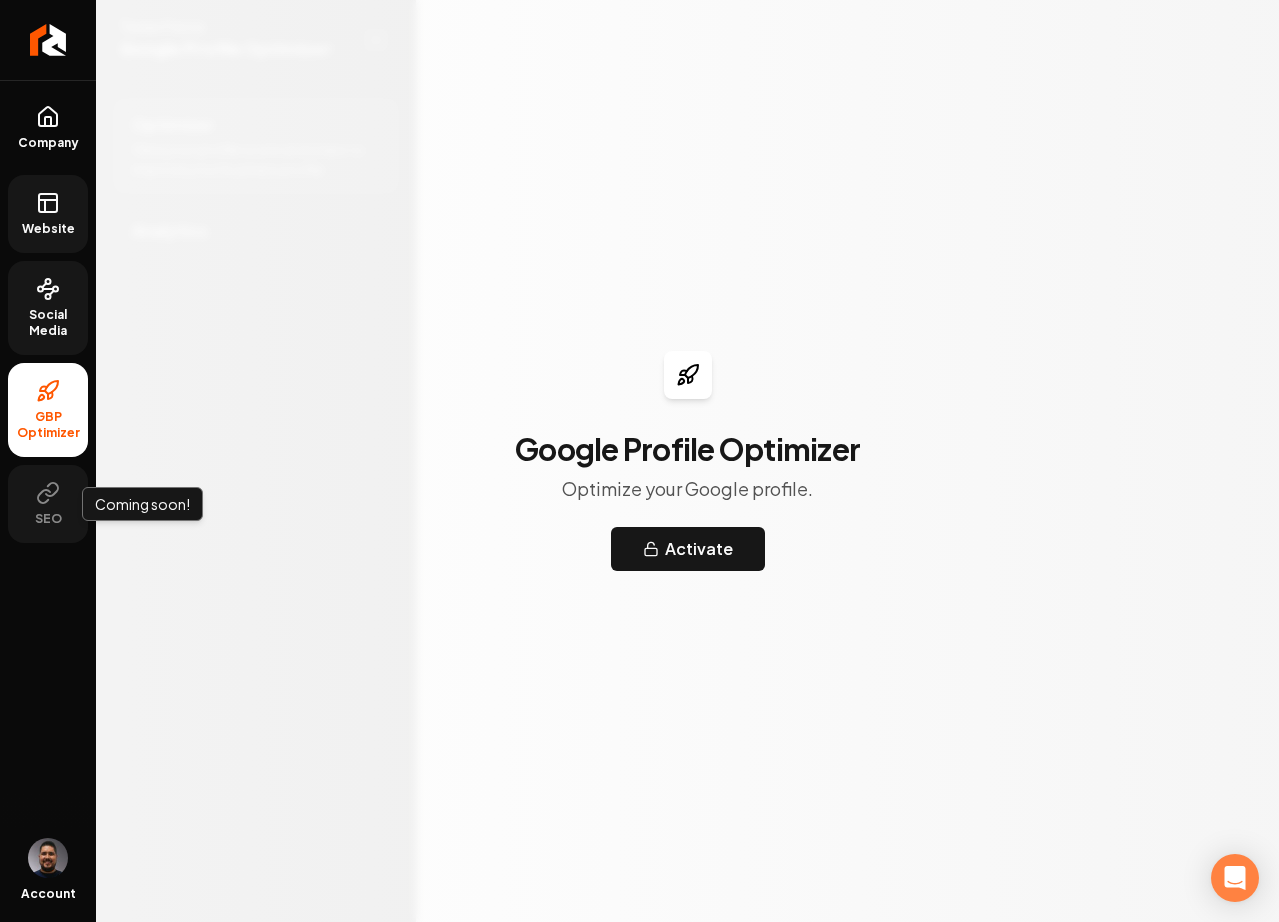 click 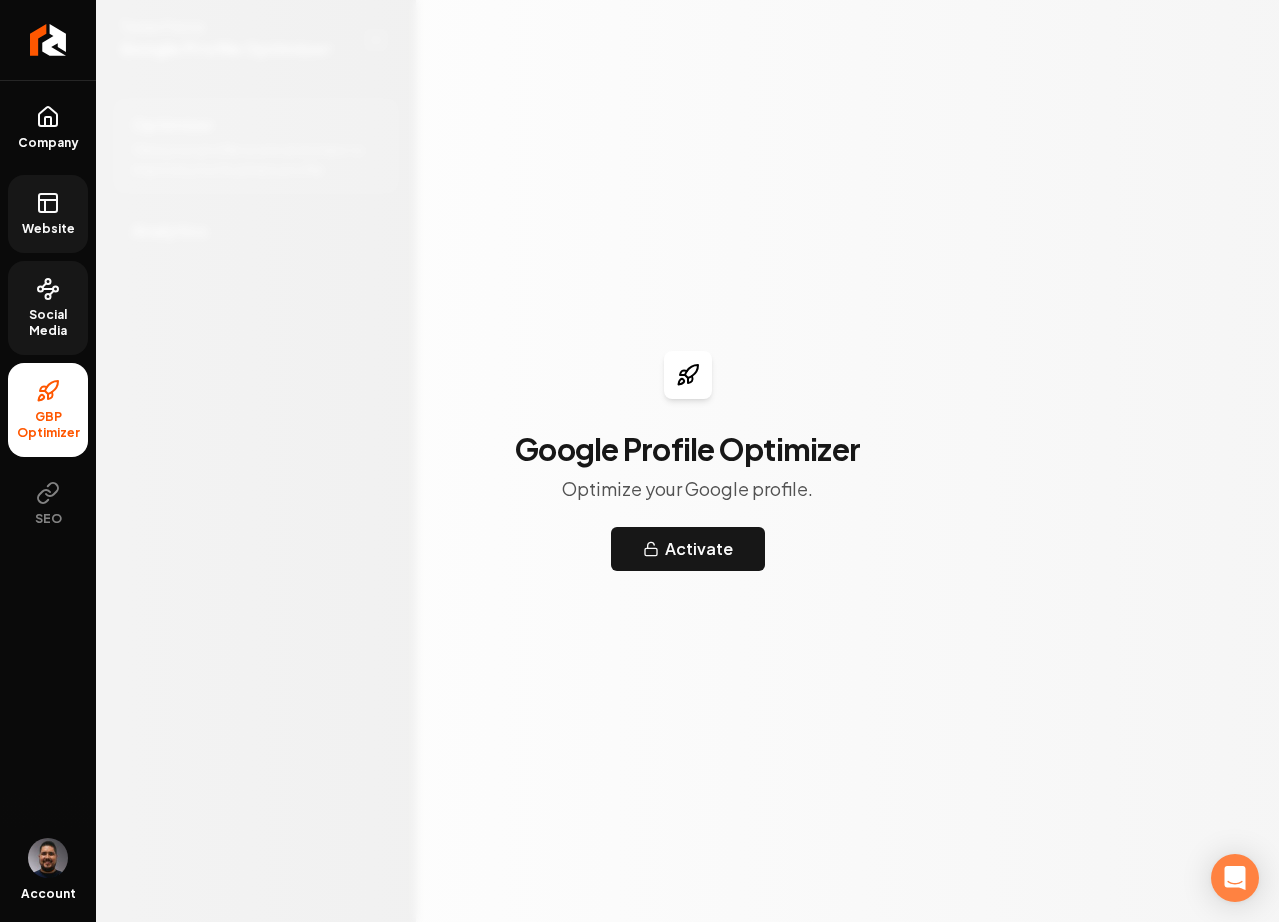 click on "Social Media" at bounding box center [48, 308] 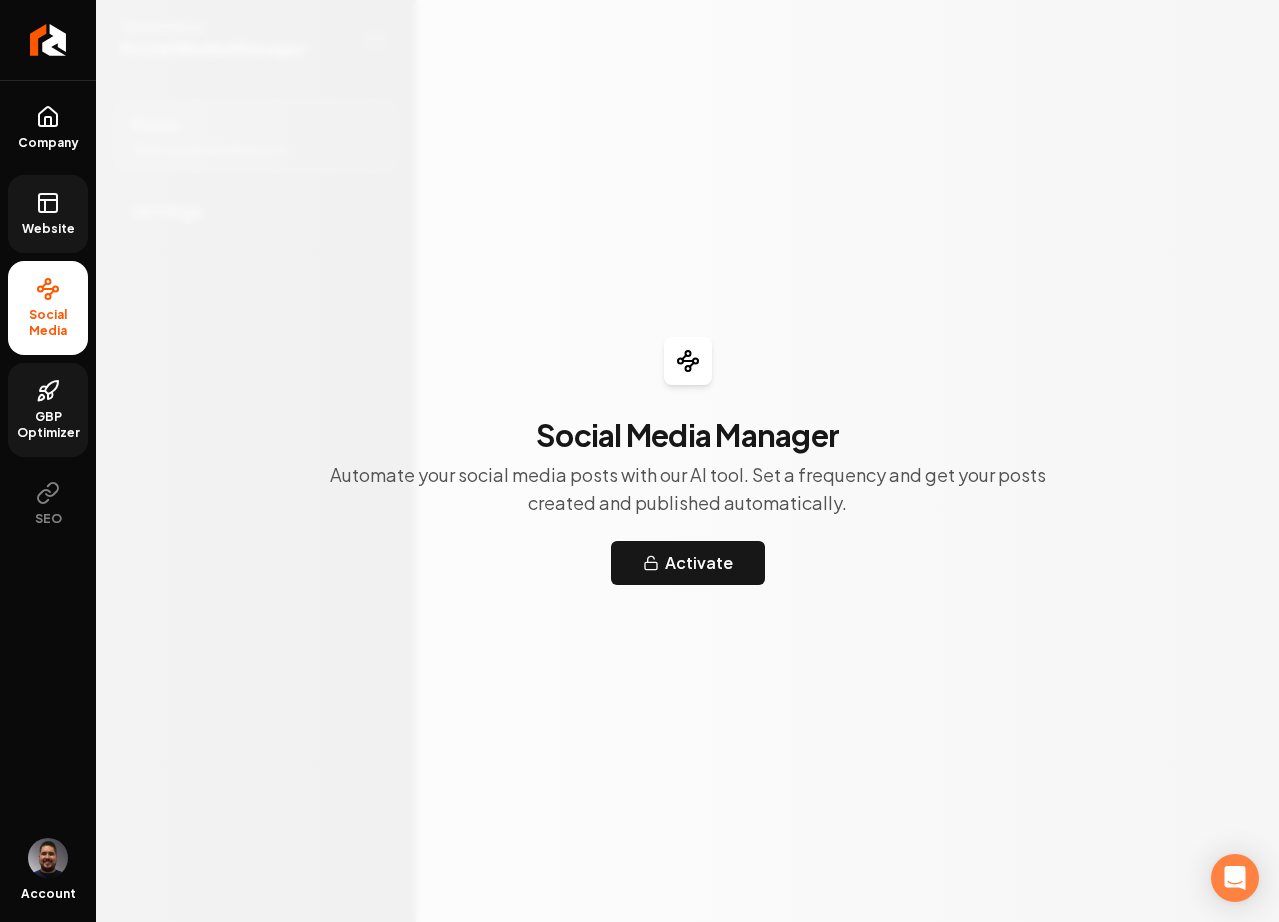 click on "Website" at bounding box center [48, 229] 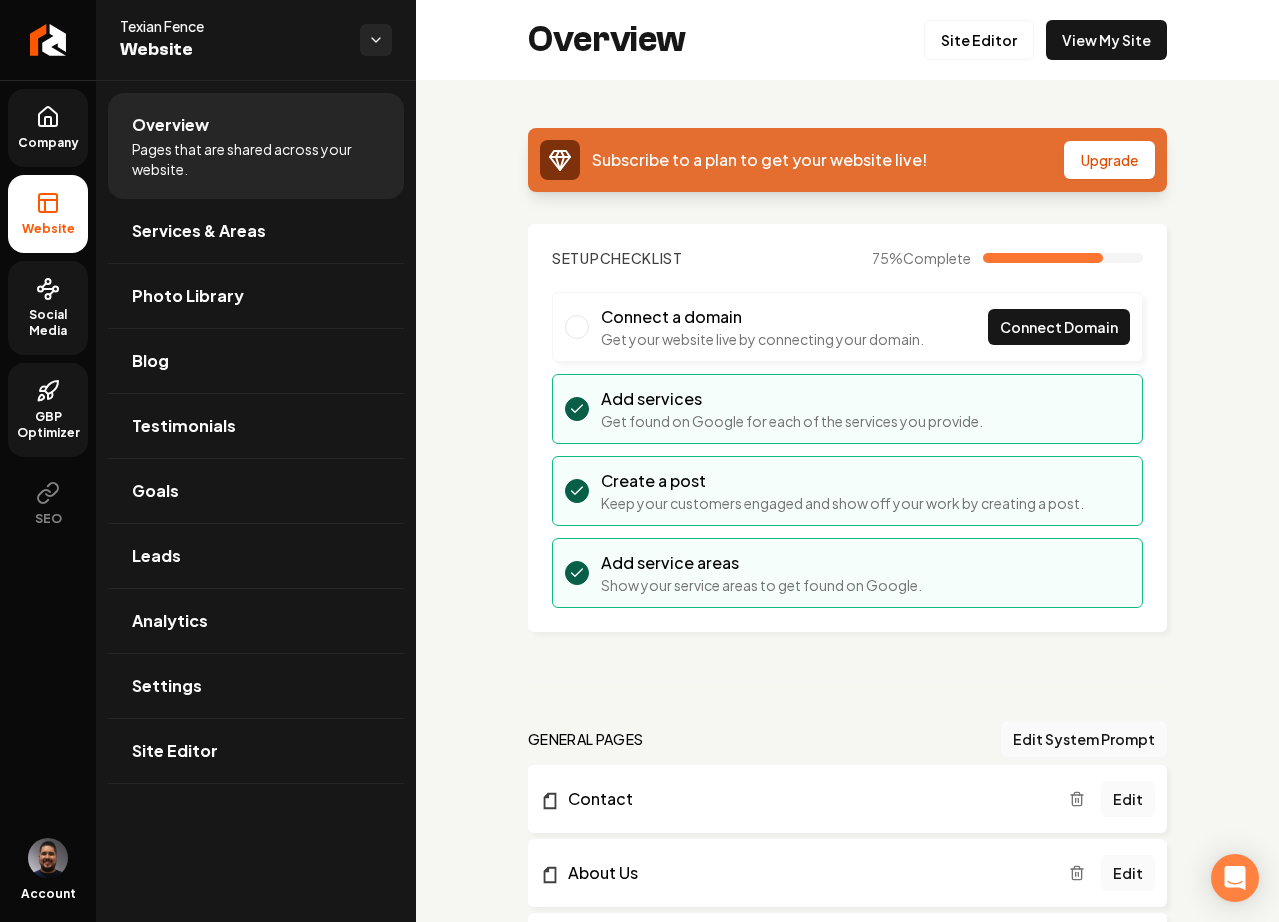 click on "Company" at bounding box center (48, 128) 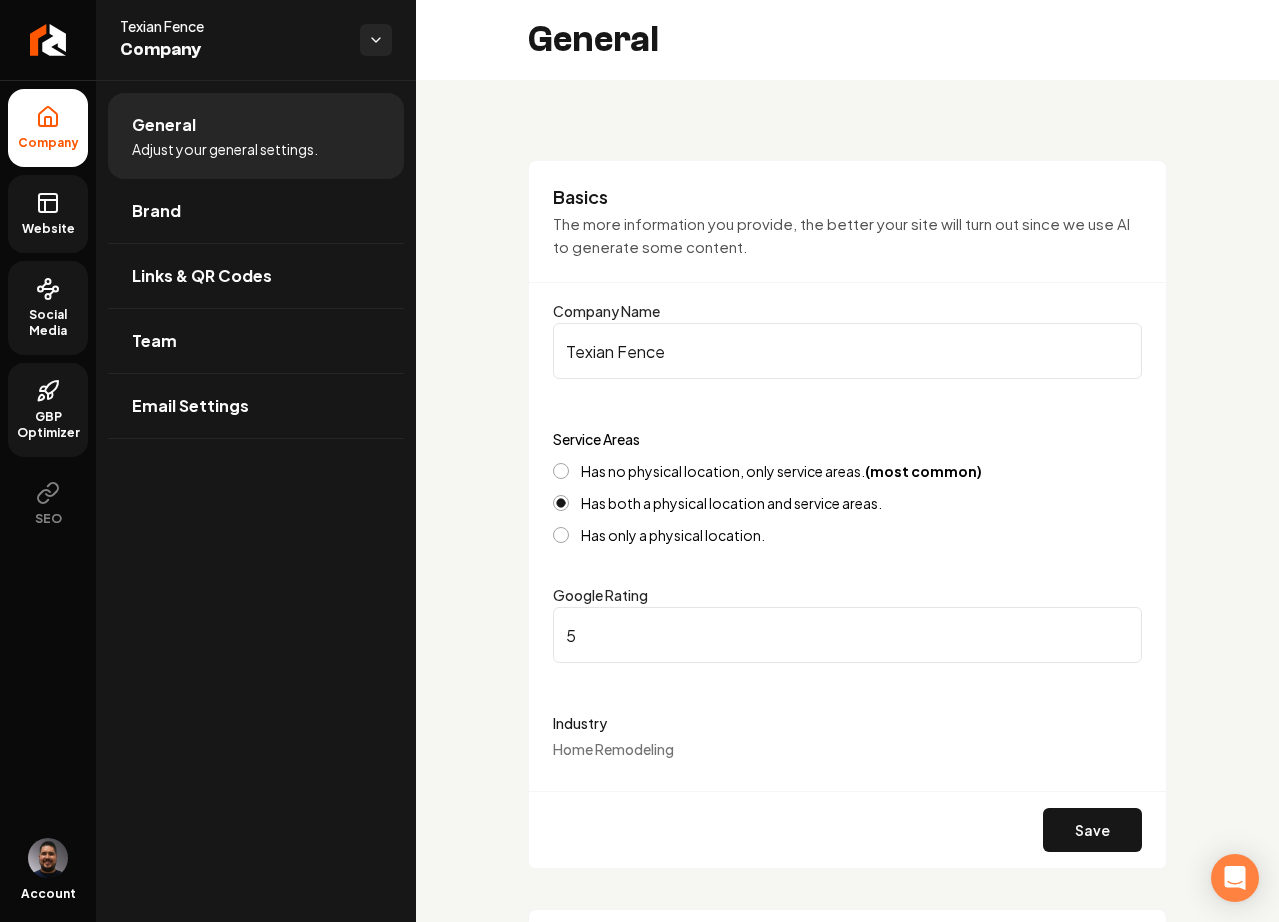 click 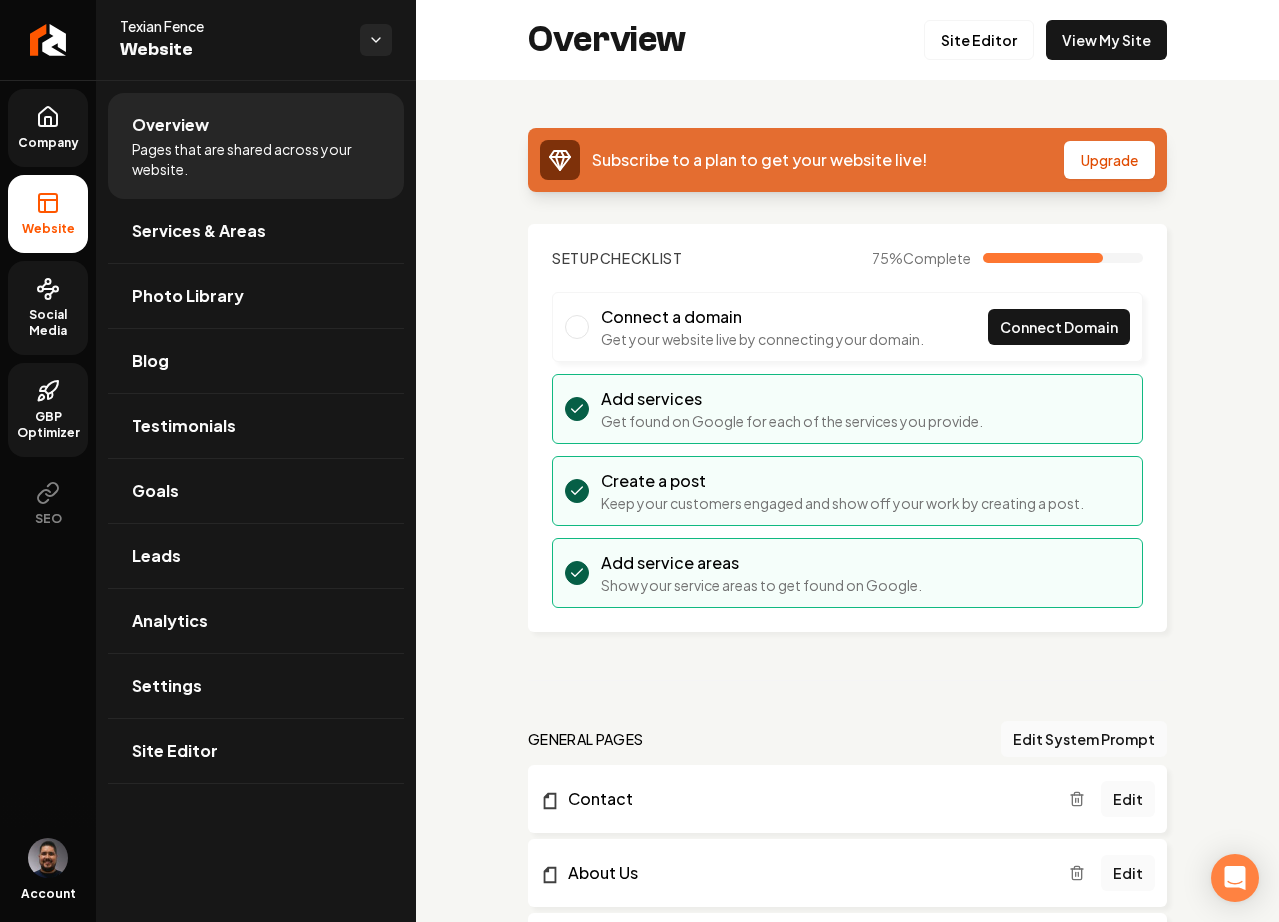 click on "Social Media" at bounding box center (48, 323) 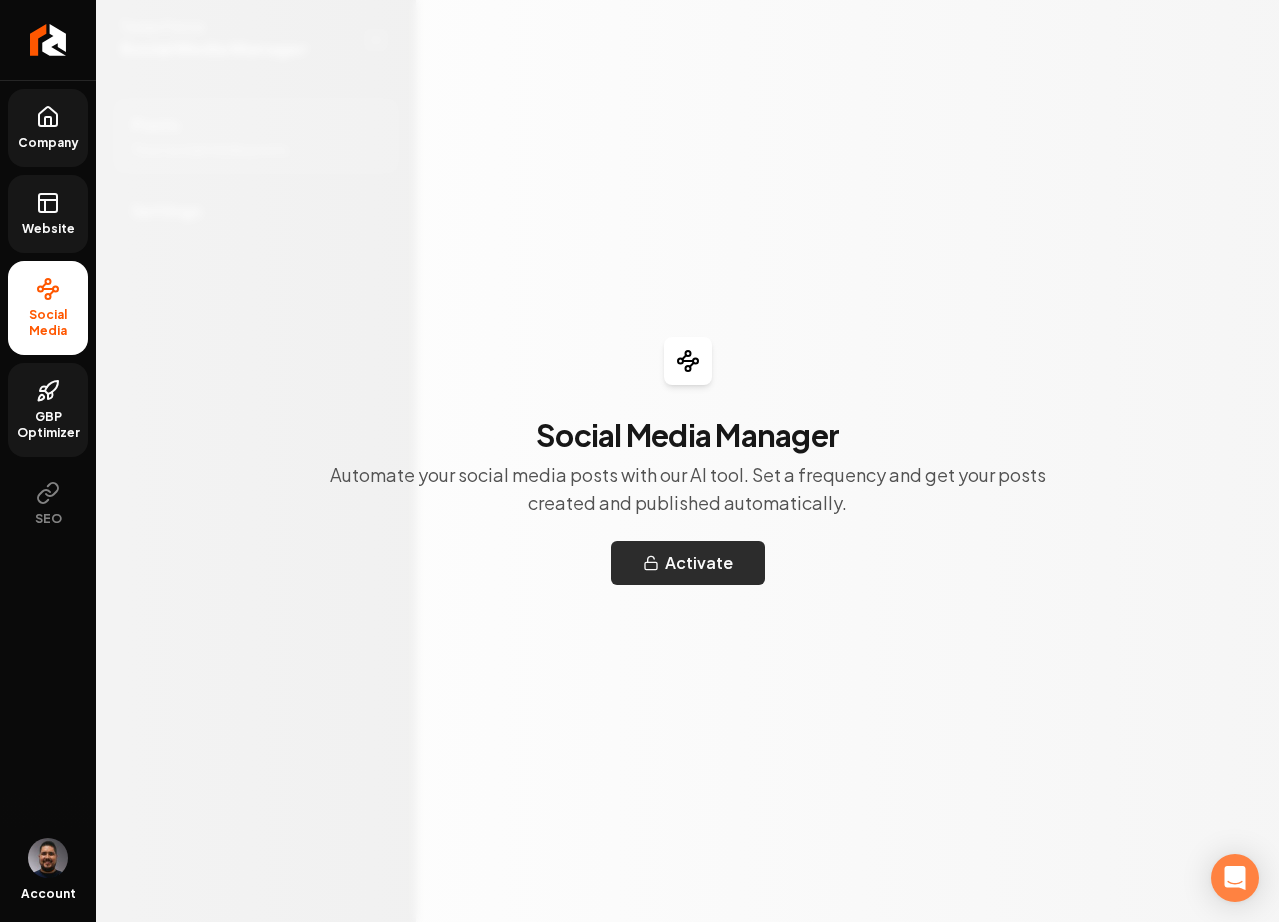 click on "Activate" at bounding box center [688, 563] 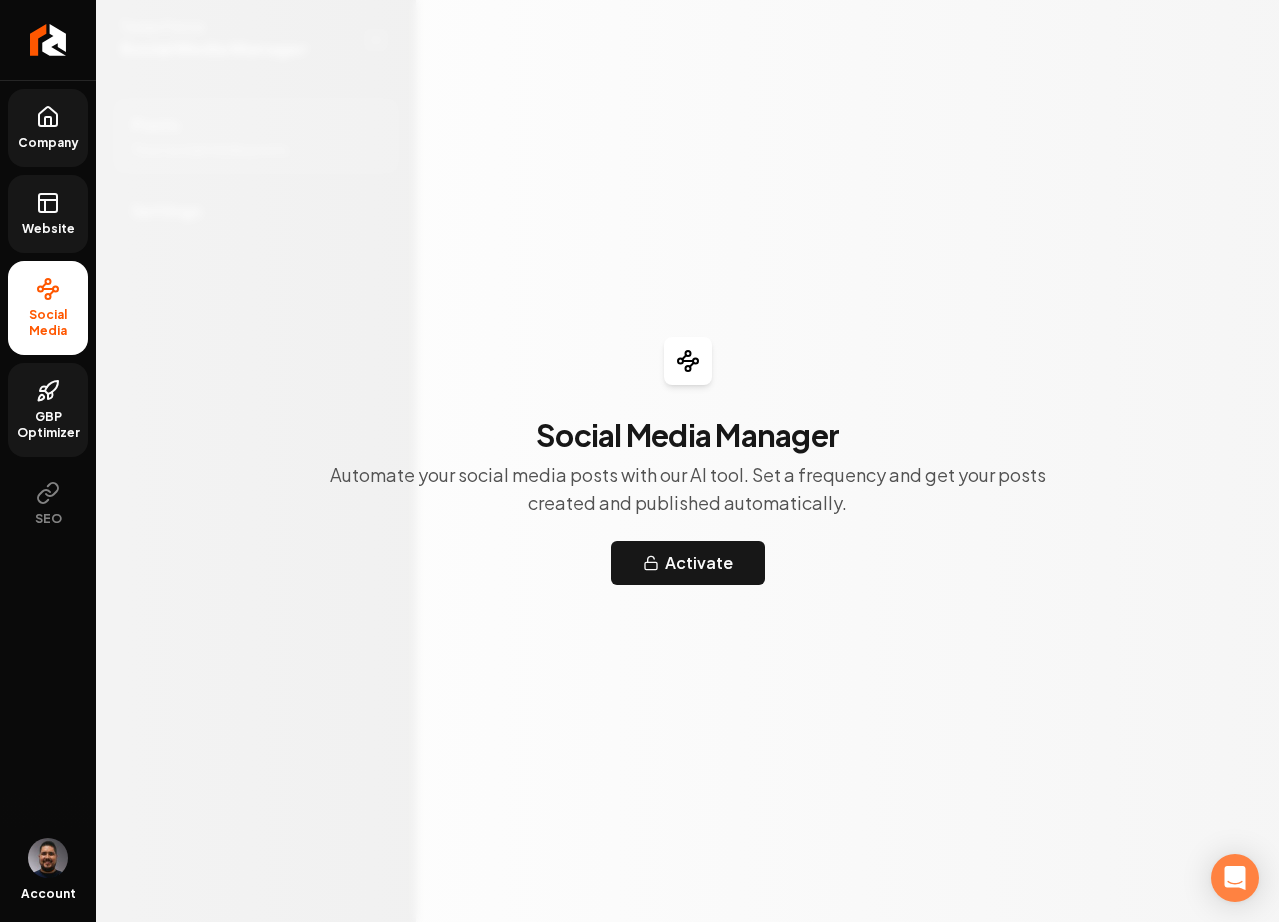 click on "GBP Optimizer" at bounding box center [48, 410] 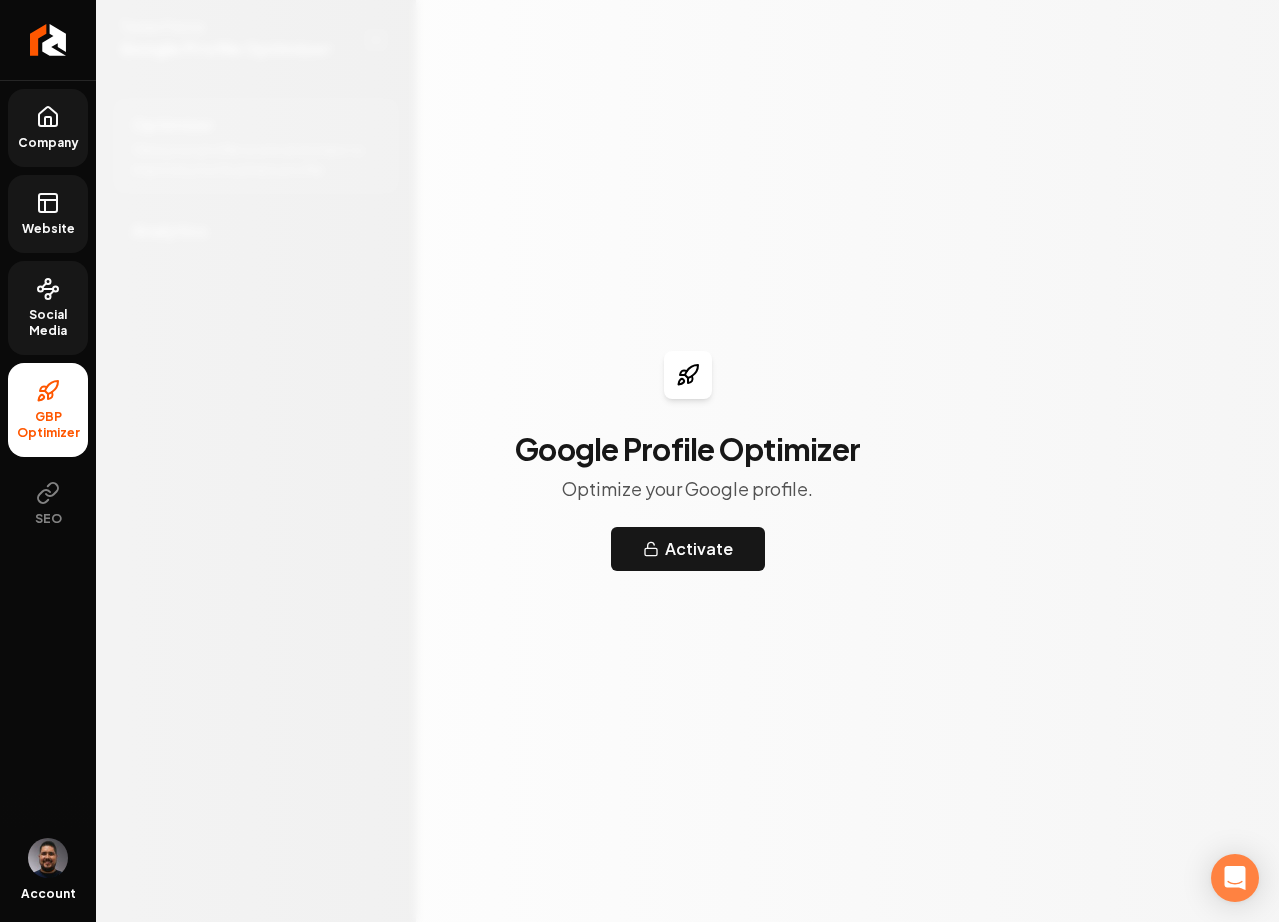 click on "GBP Optimizer" at bounding box center (48, 410) 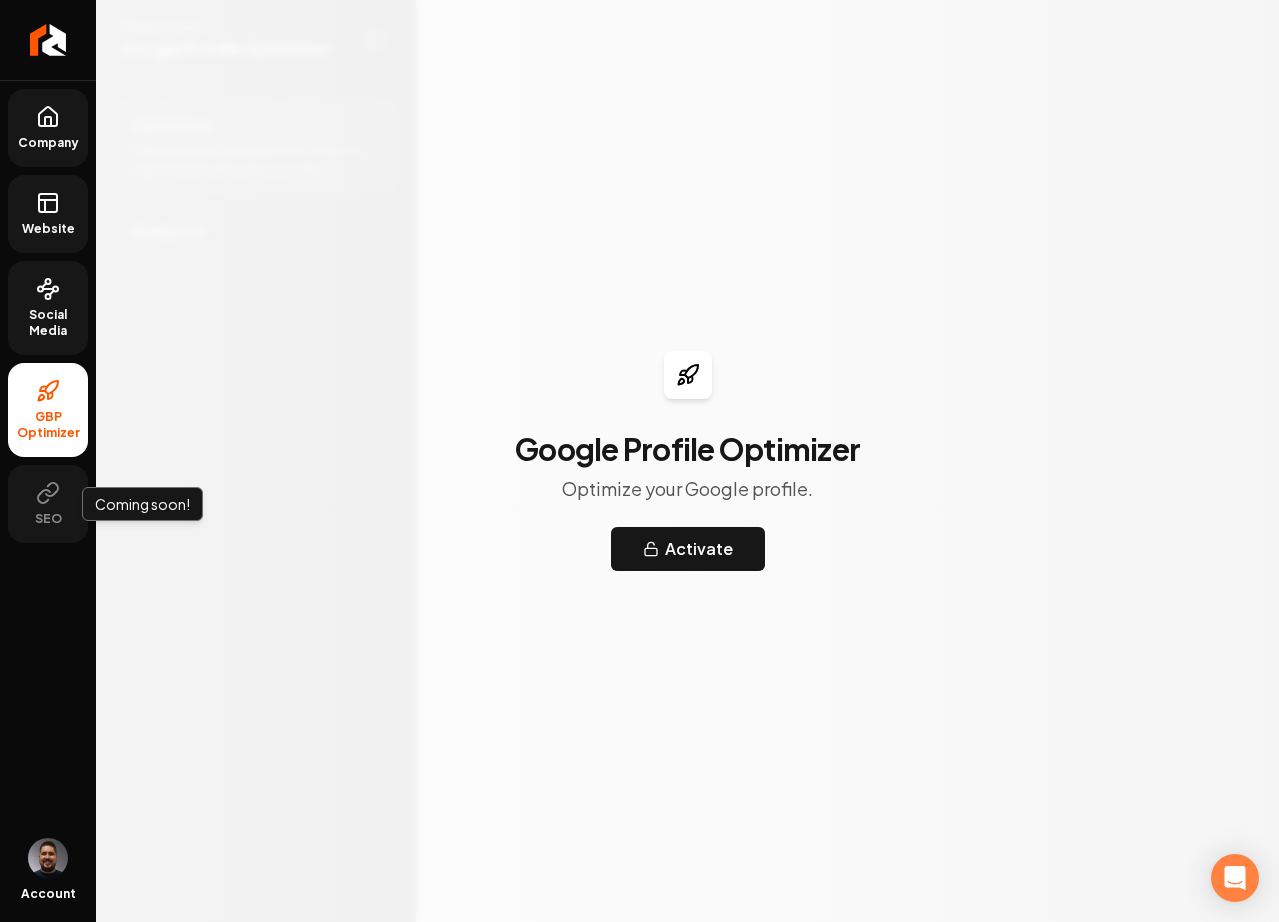 click 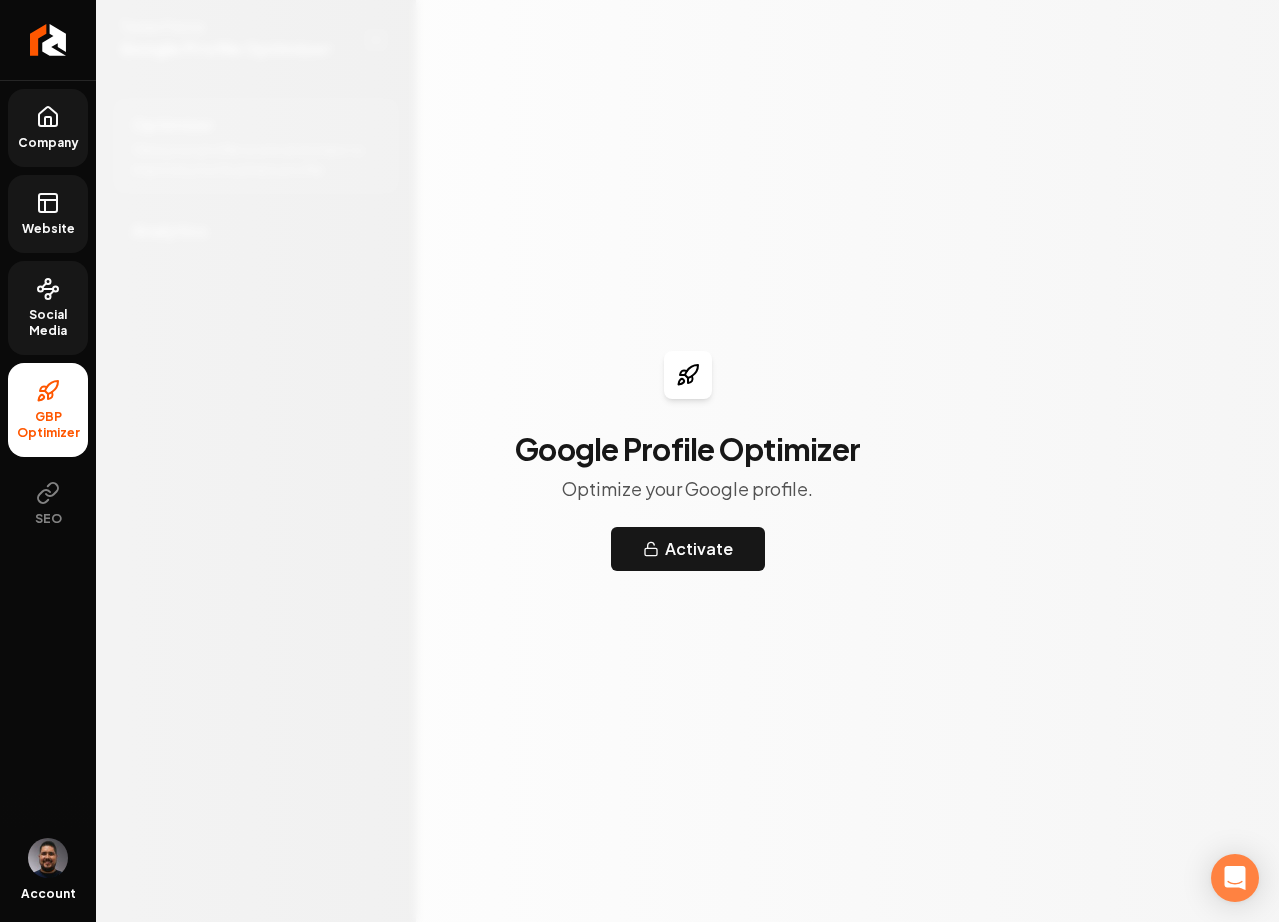 click 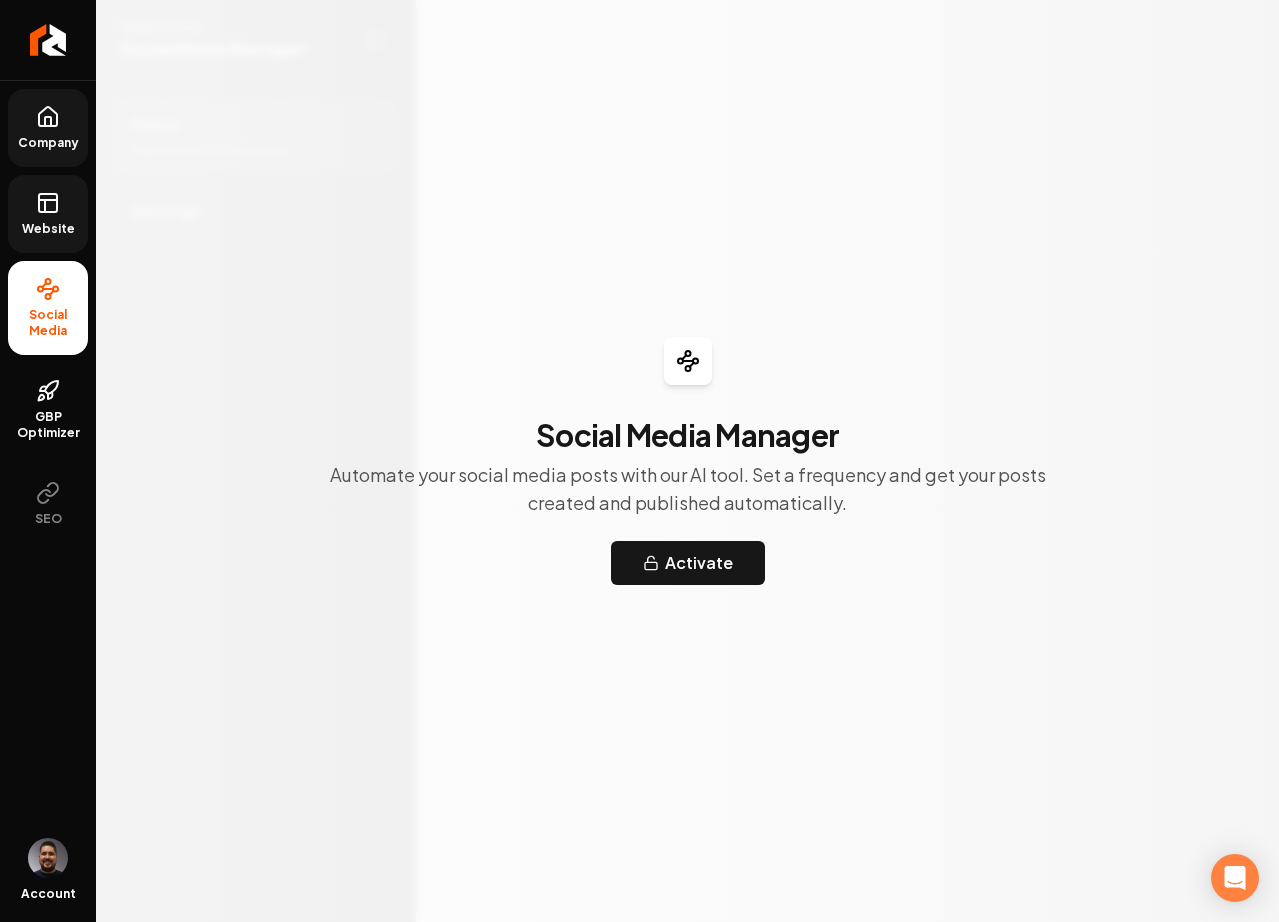 click on "Website" at bounding box center [48, 214] 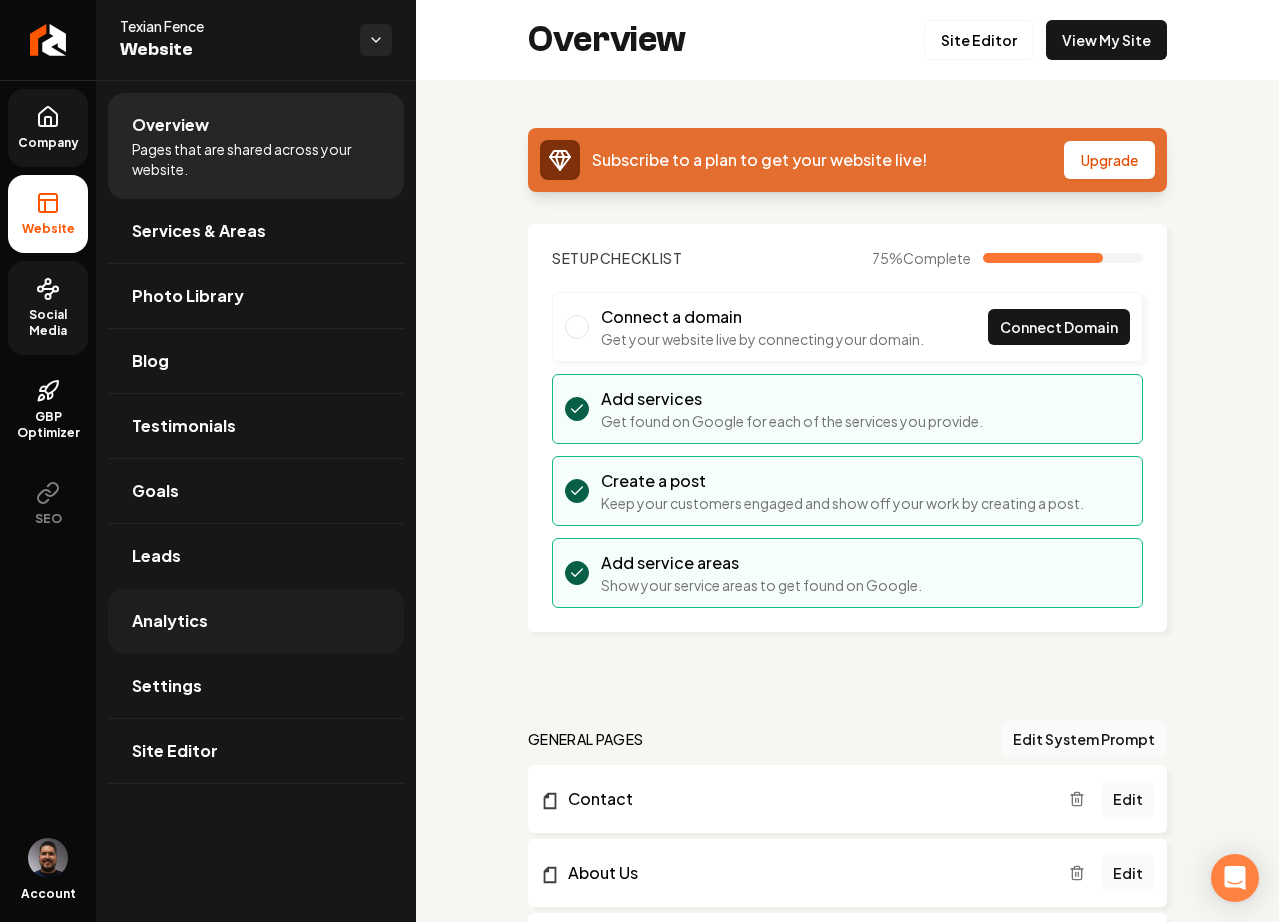 click on "Analytics" at bounding box center (256, 621) 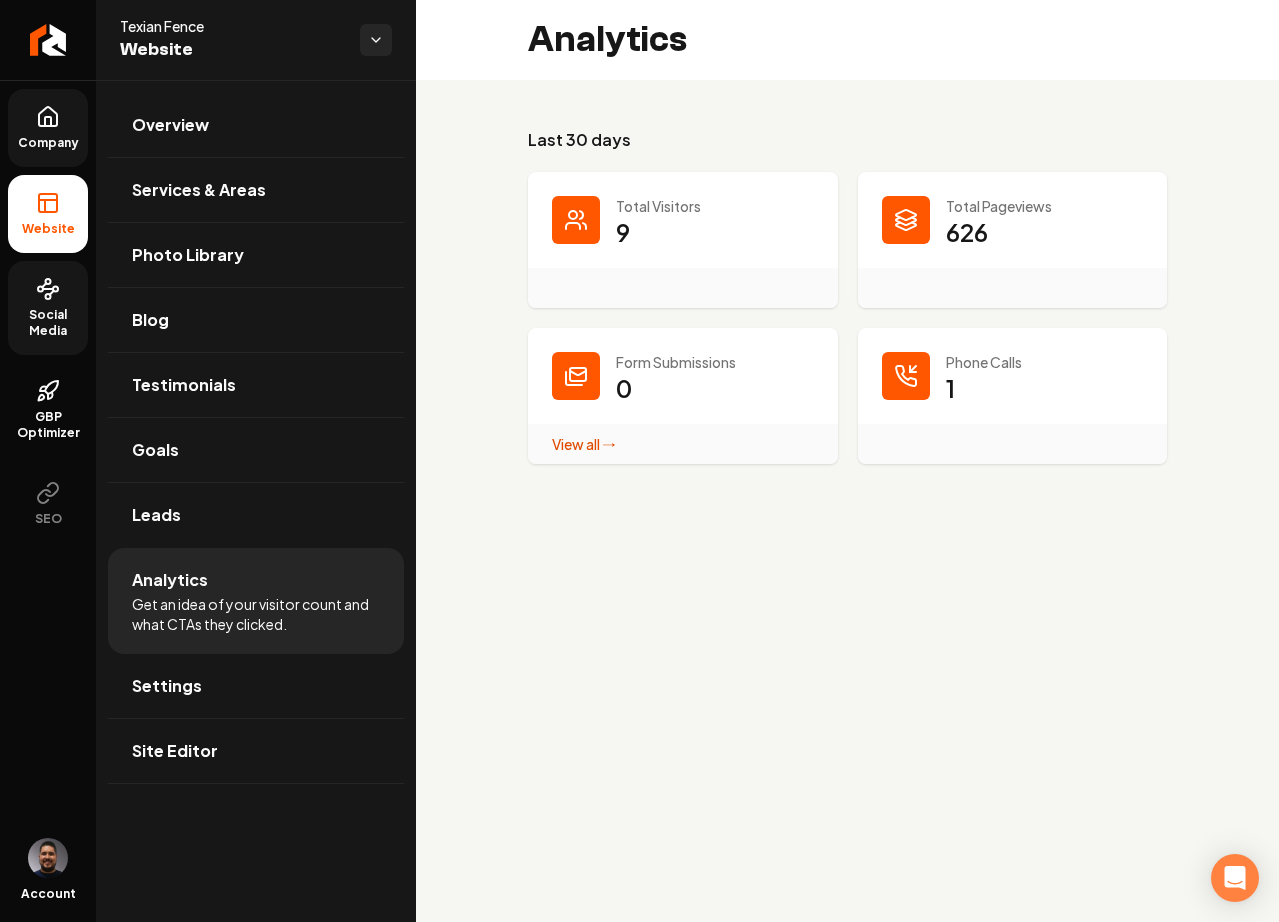 click on "9" at bounding box center [623, 232] 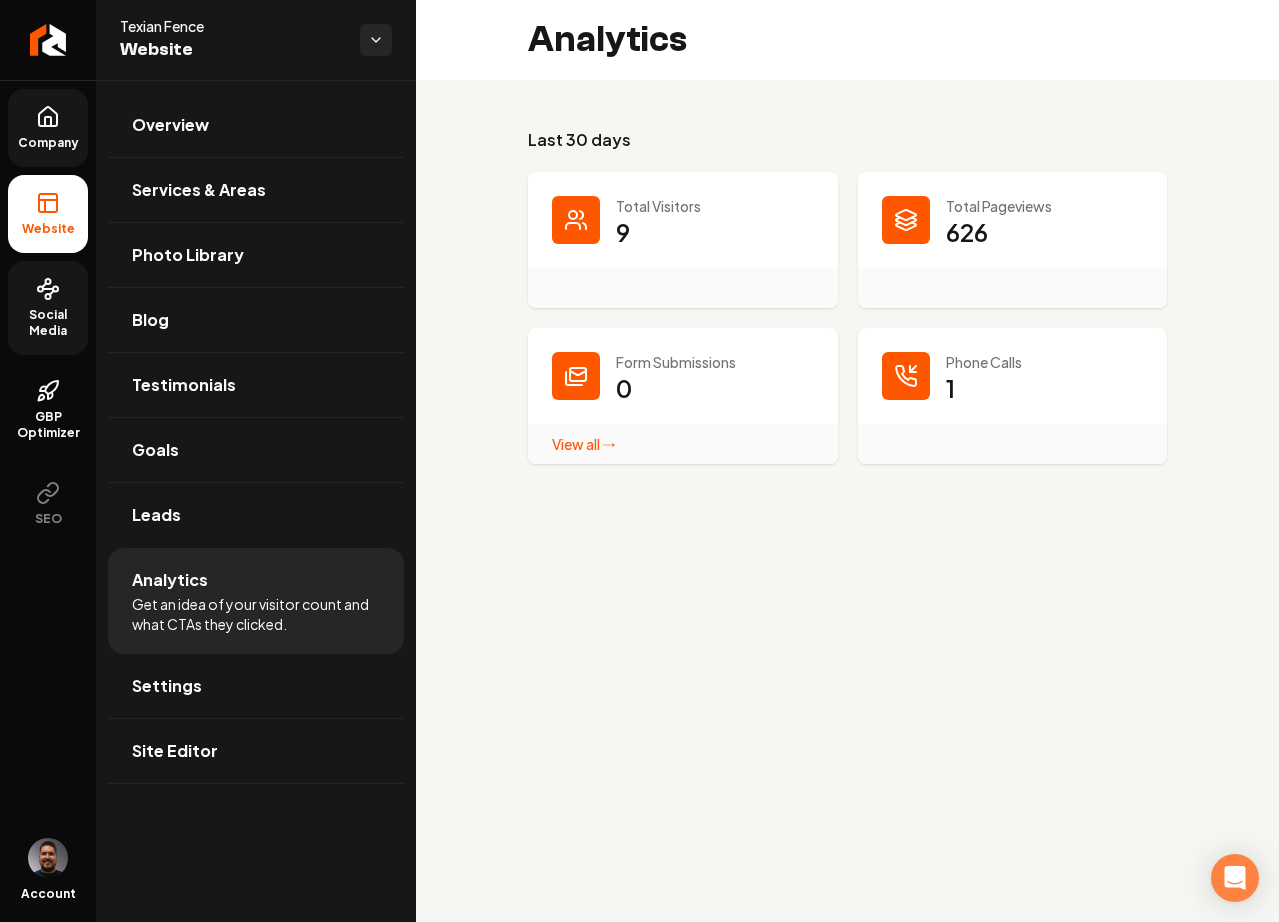 click on "View all →   Form Submissions  stats" at bounding box center [584, 444] 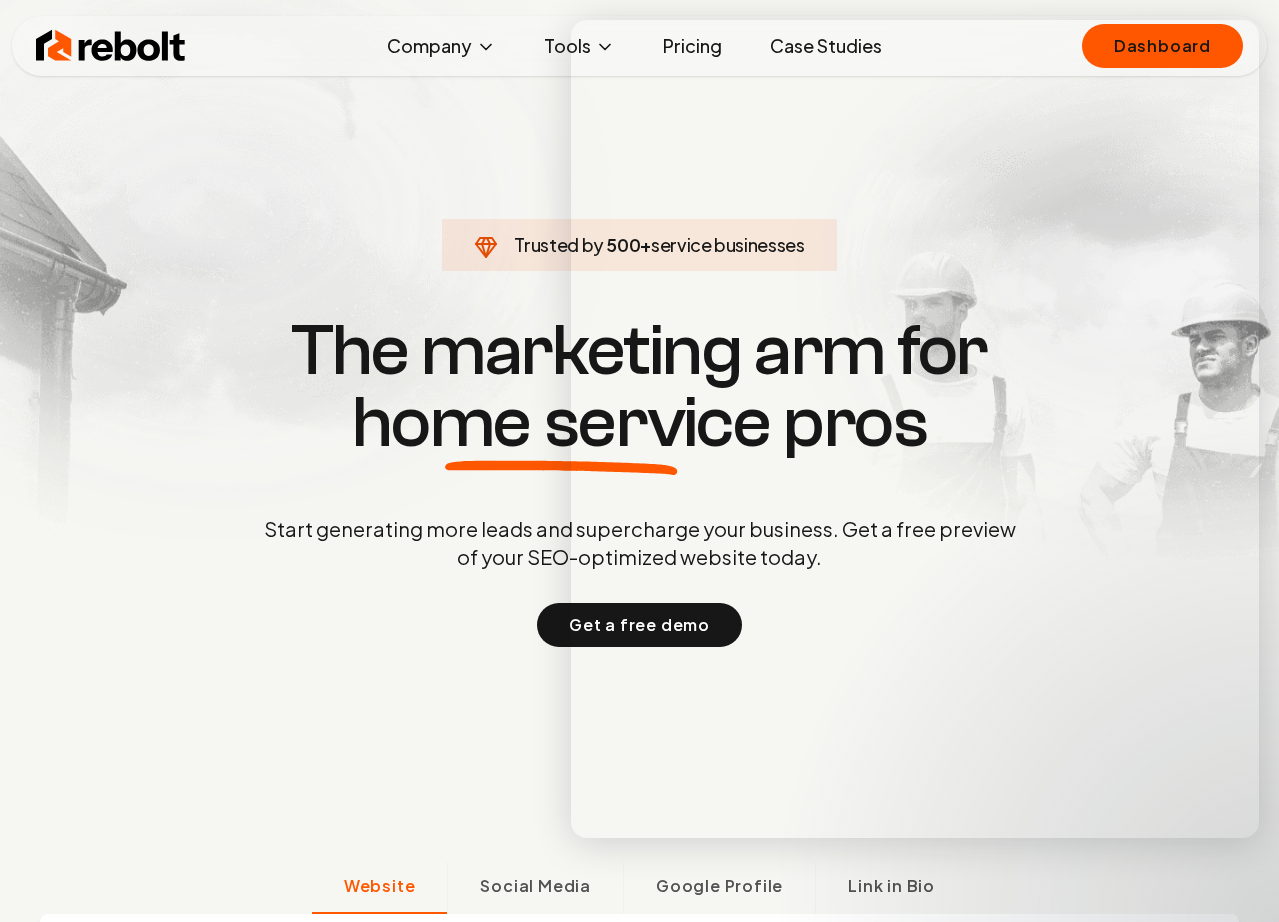 scroll, scrollTop: 896, scrollLeft: 0, axis: vertical 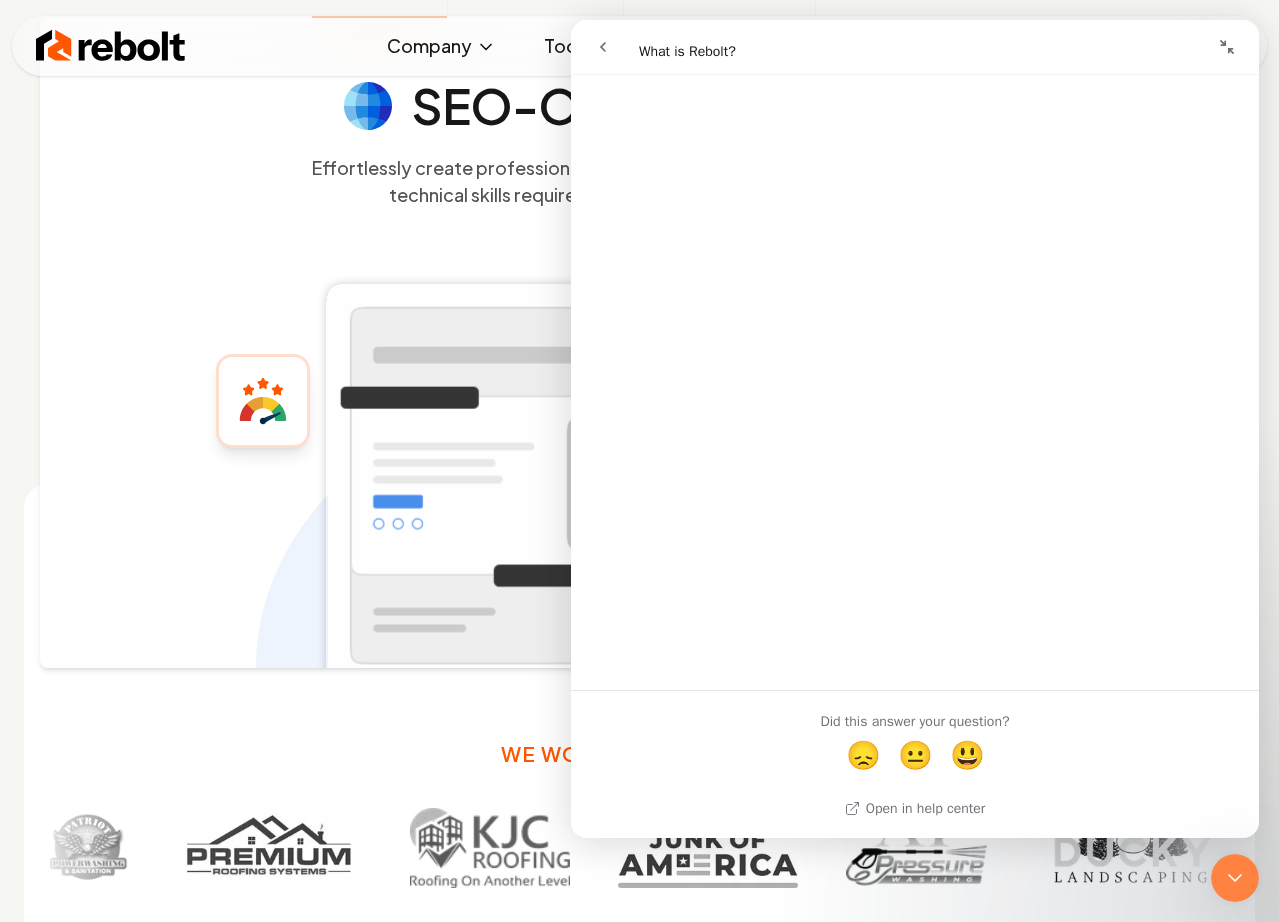 click at bounding box center (1235, 878) 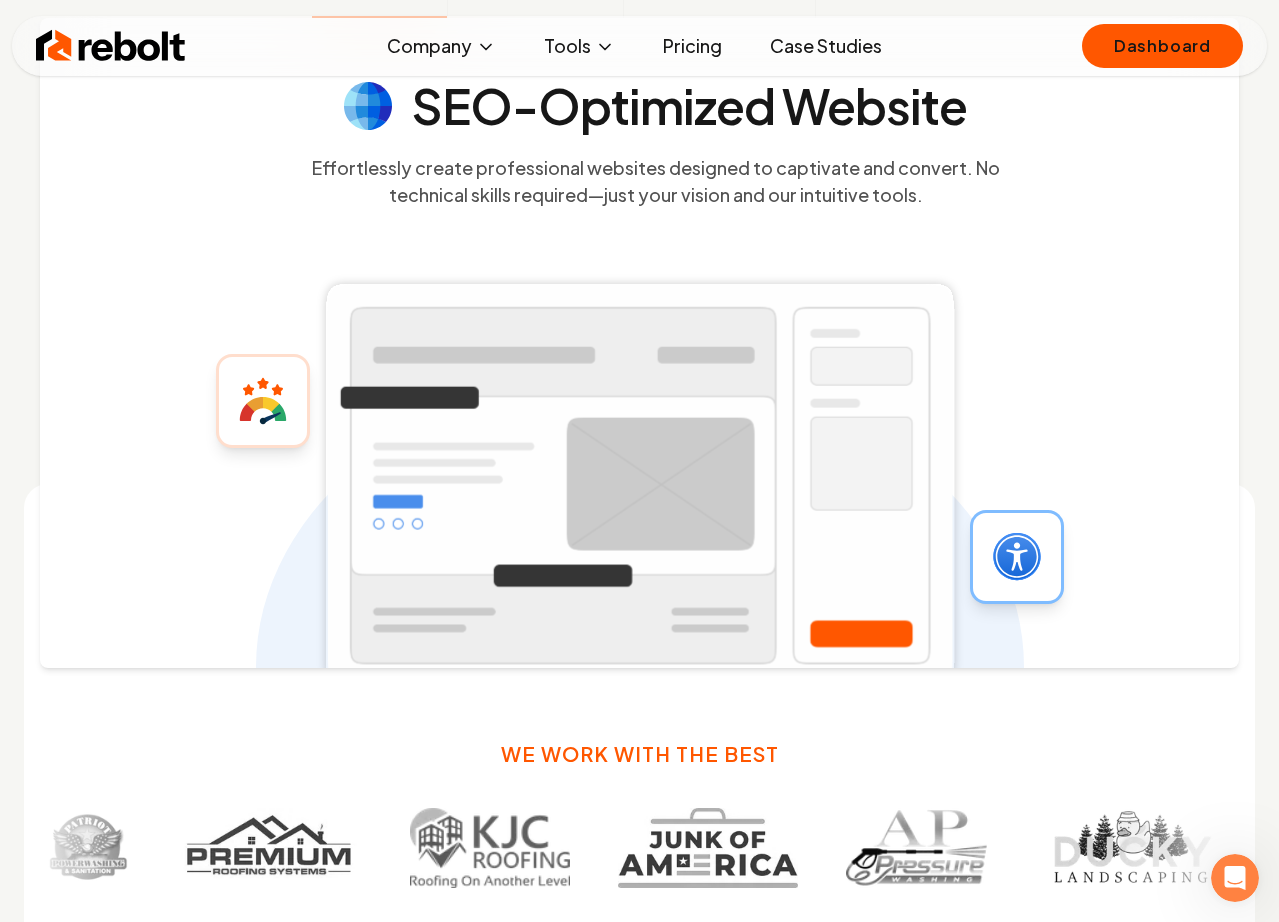 click at bounding box center (1235, 878) 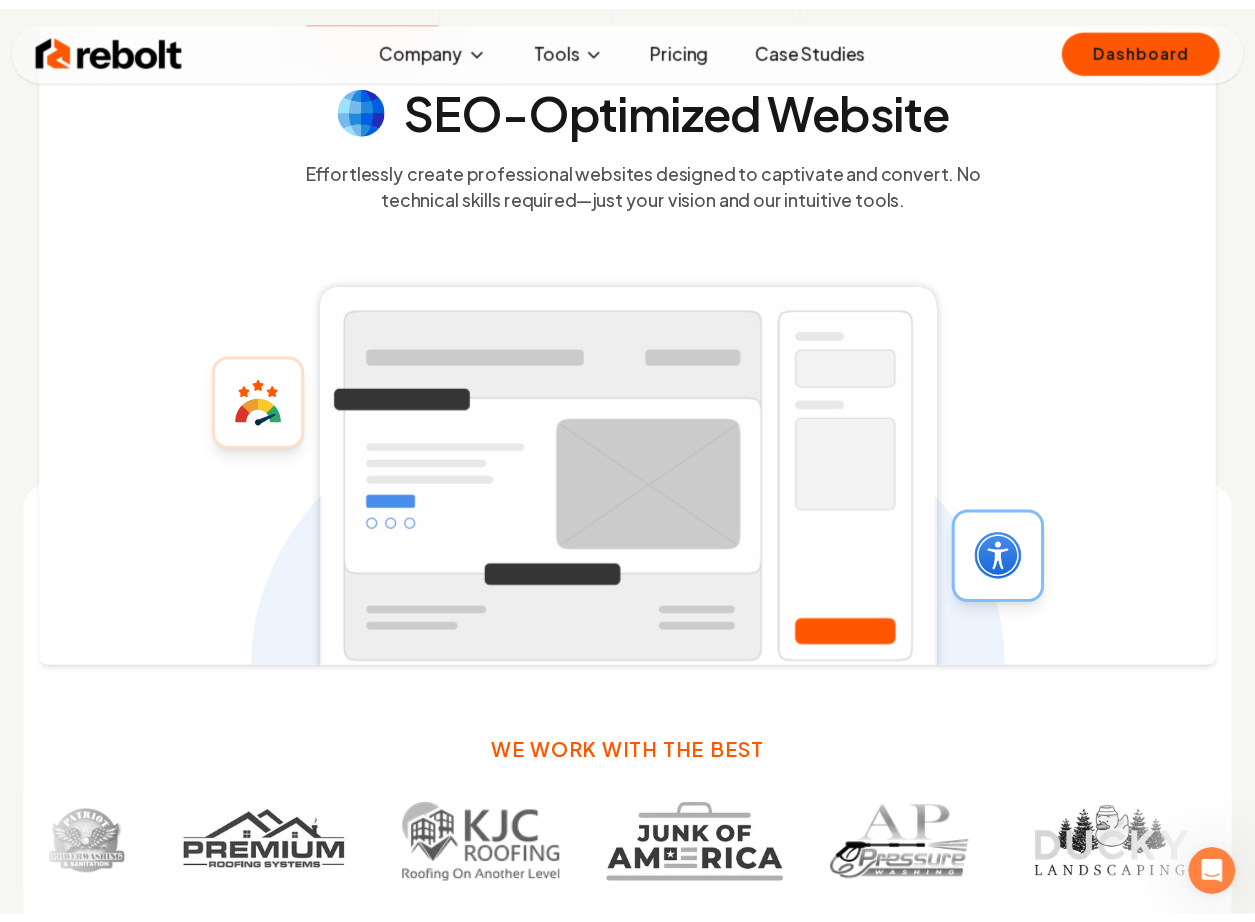 scroll, scrollTop: 0, scrollLeft: 0, axis: both 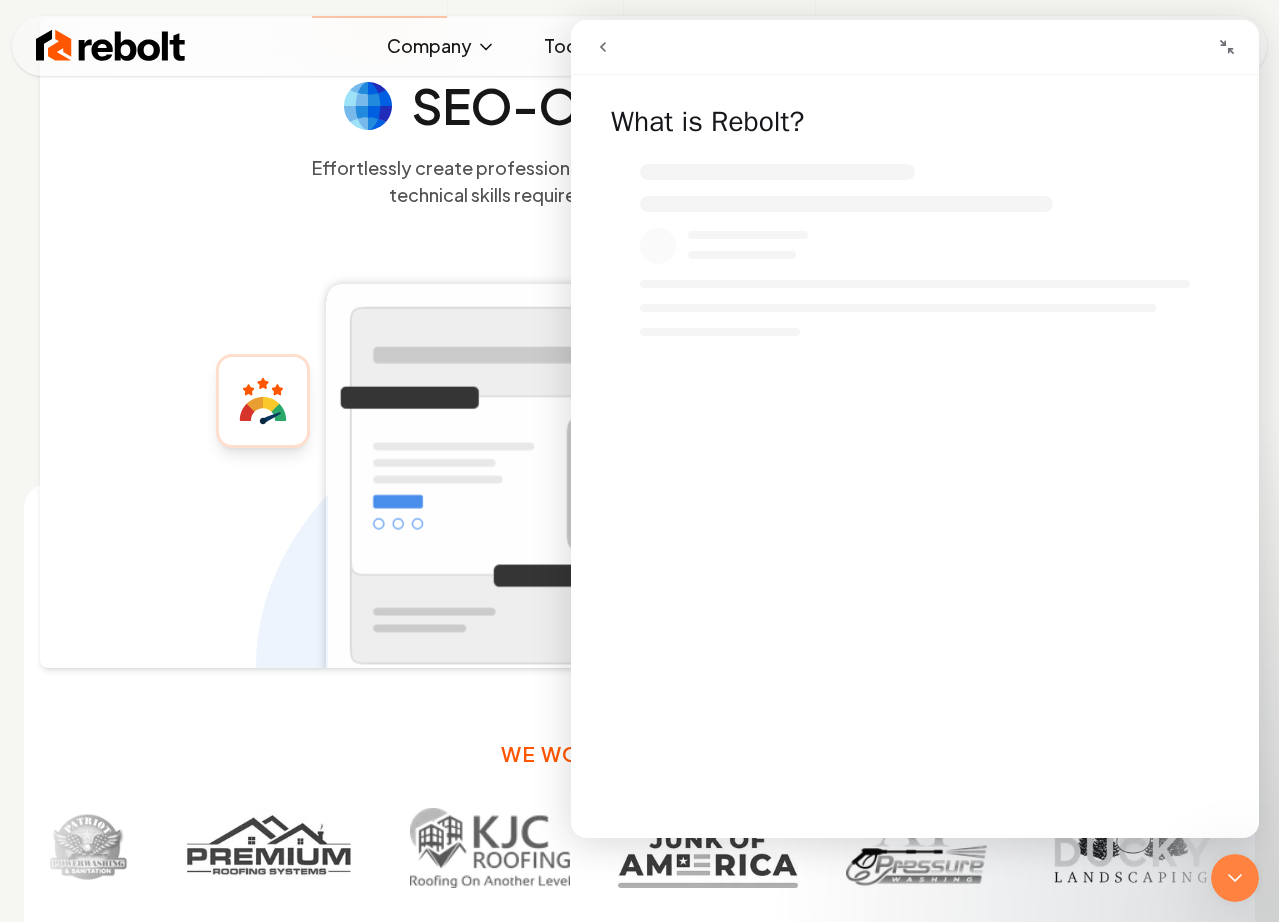 click at bounding box center [1235, 878] 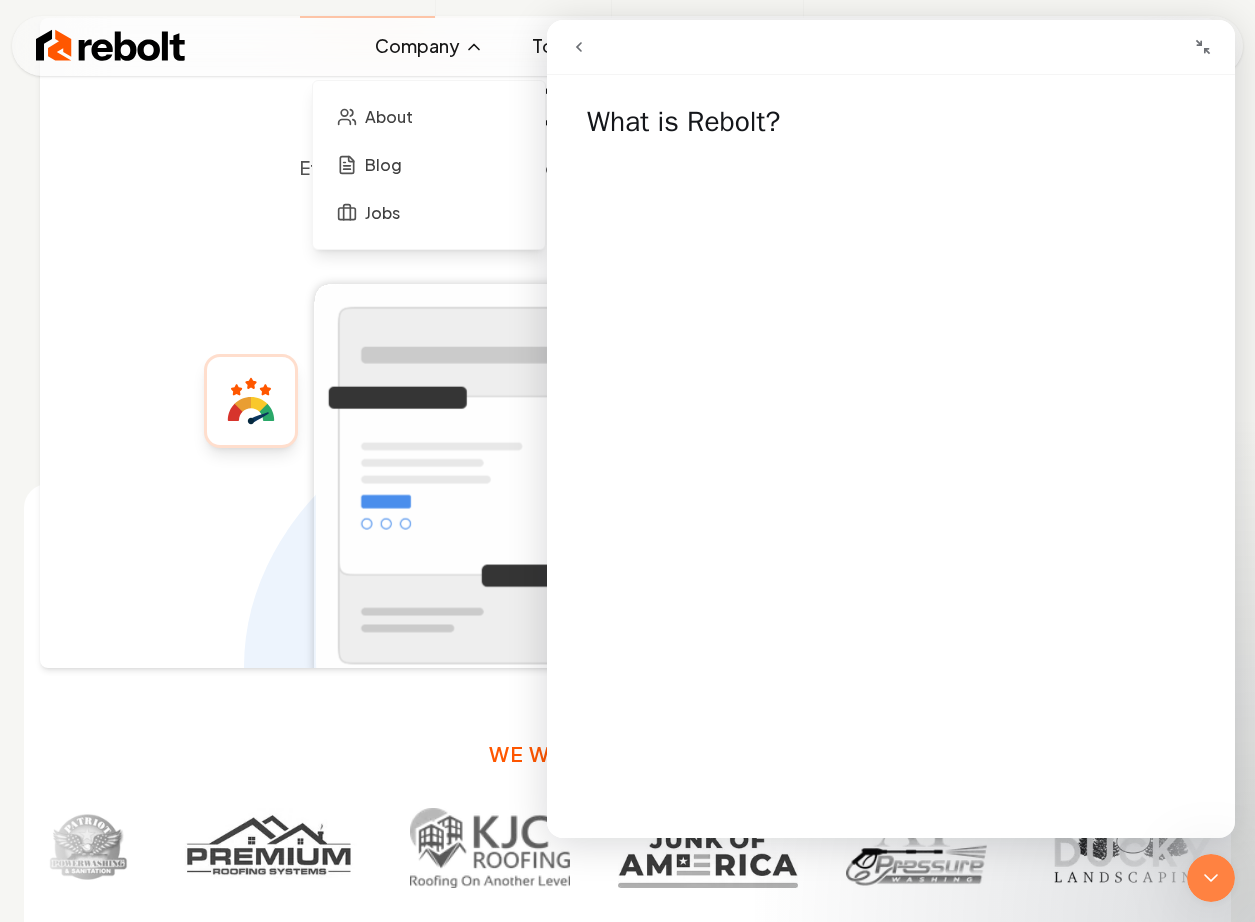 click on "Company" at bounding box center (429, 46) 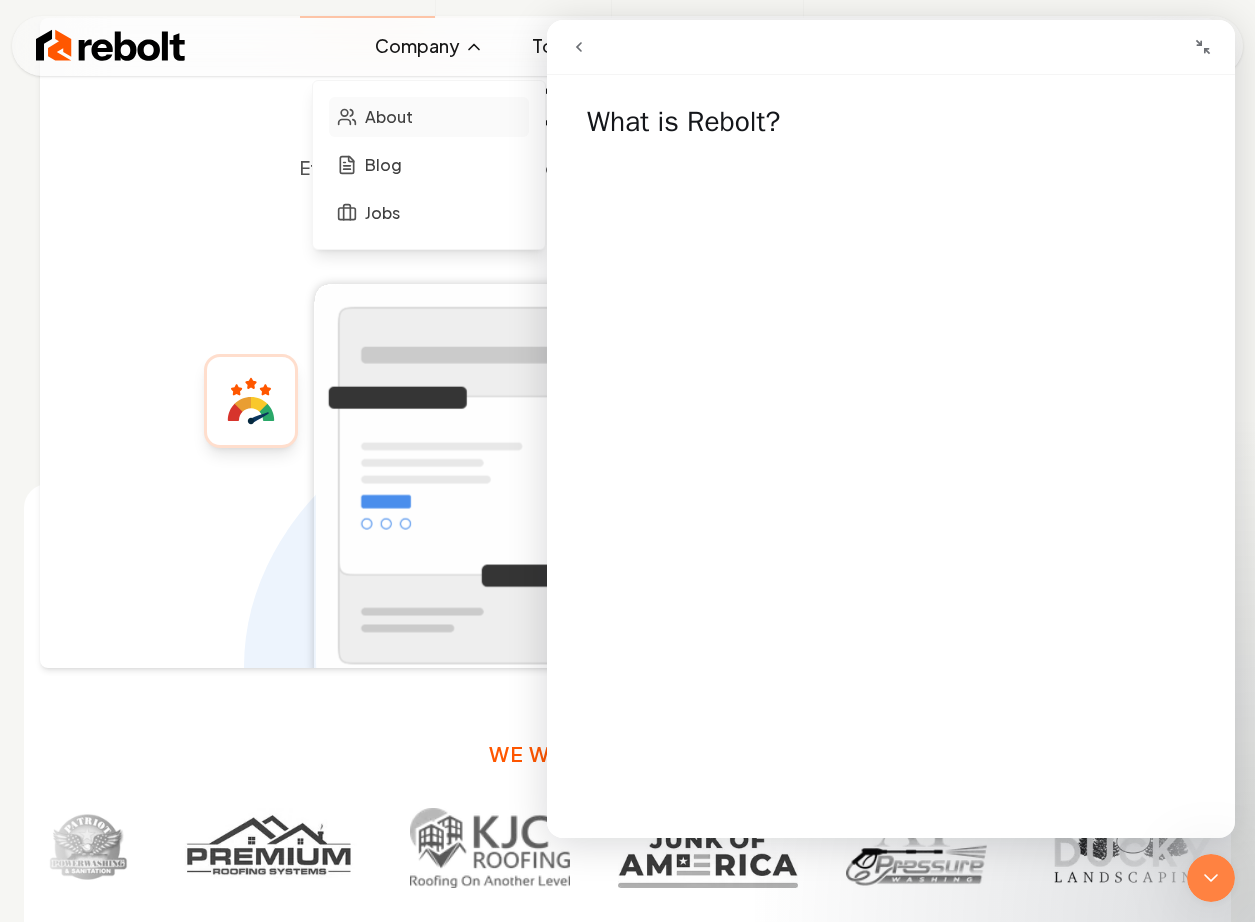 click on "About" at bounding box center [389, 117] 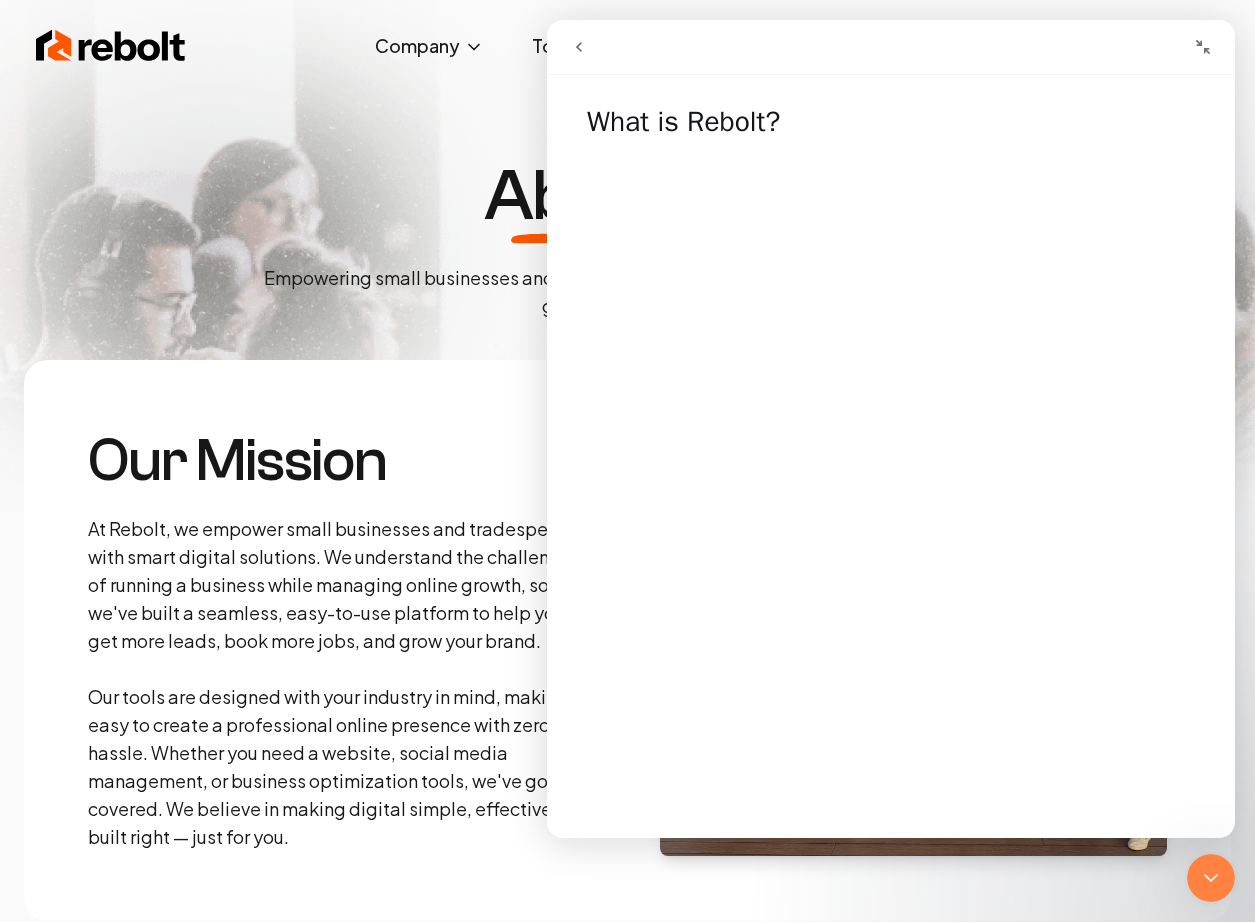 drag, startPoint x: 1201, startPoint y: 877, endPoint x: 1190, endPoint y: 867, distance: 14.866069 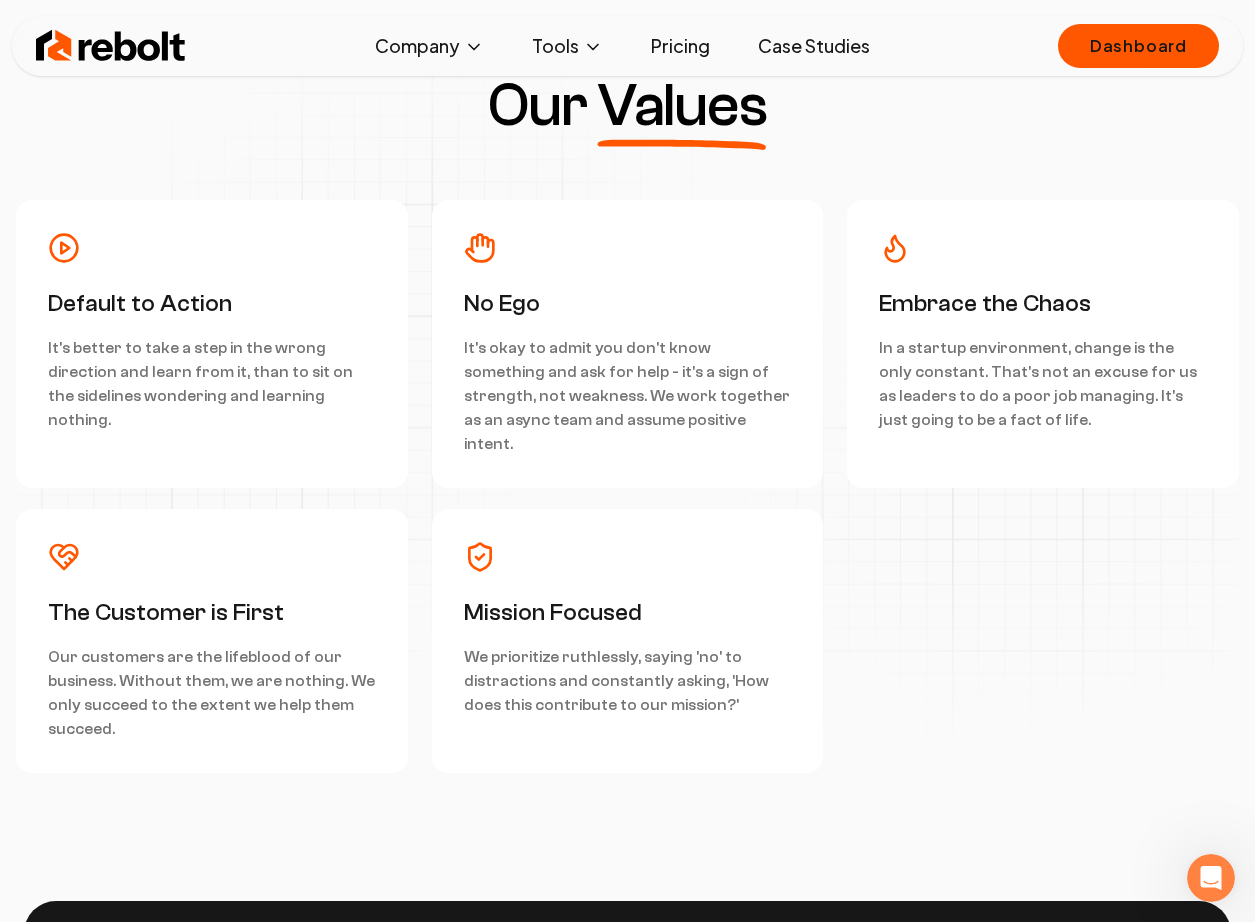 scroll, scrollTop: 5221, scrollLeft: 0, axis: vertical 